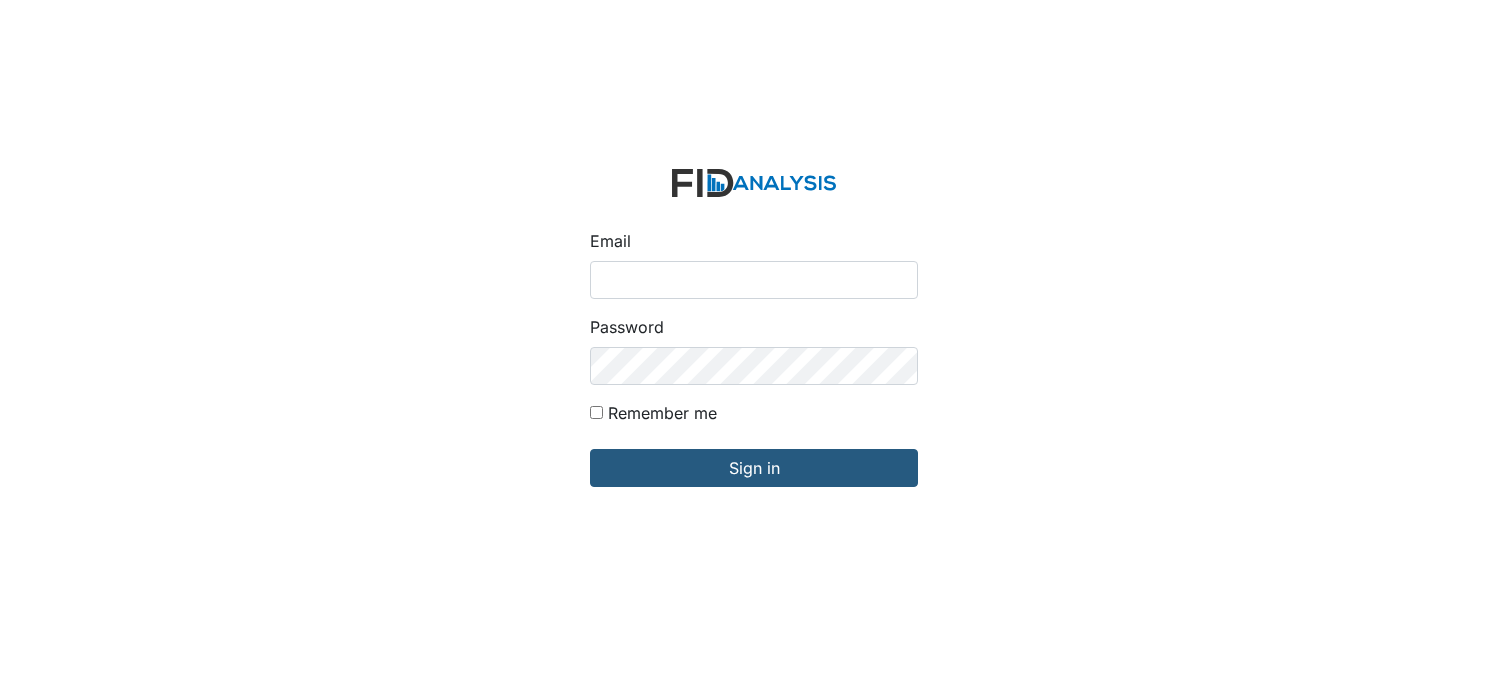 scroll, scrollTop: 0, scrollLeft: 0, axis: both 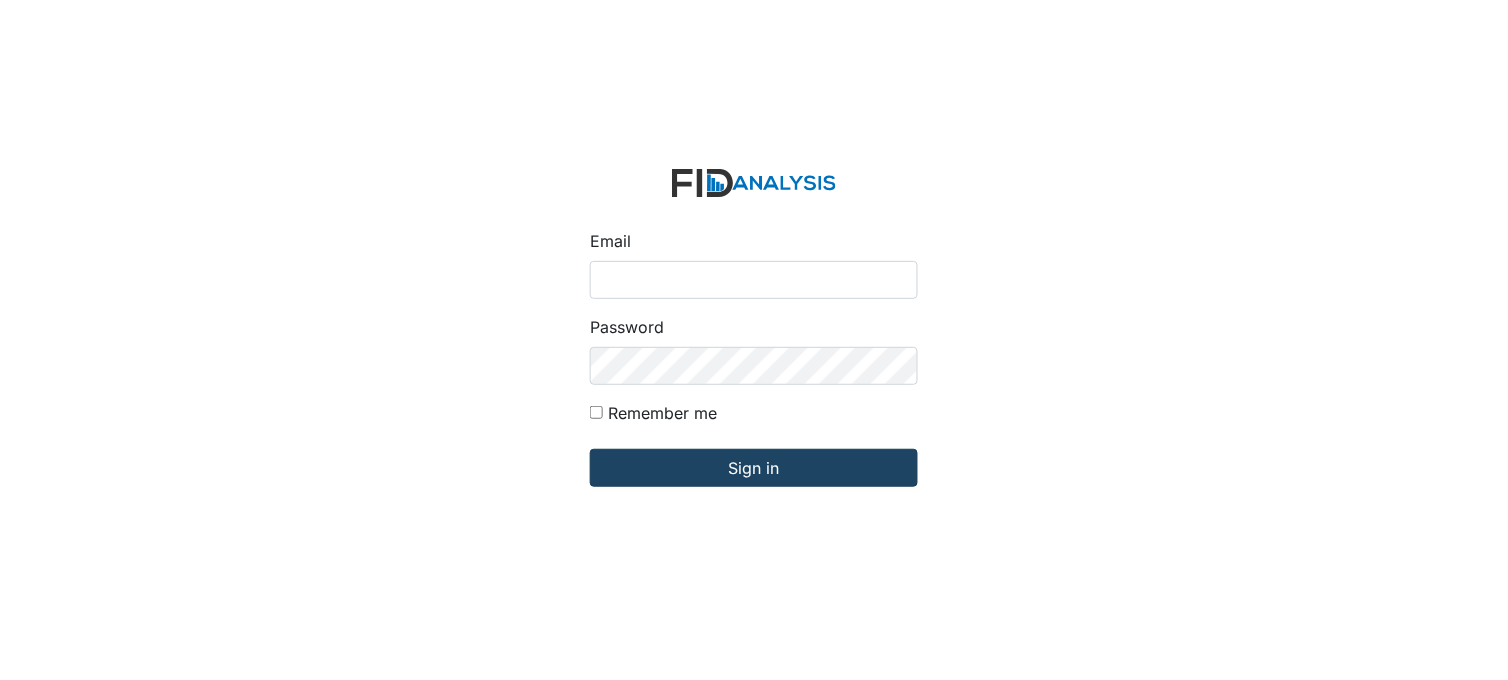 type on "[PERSON_NAME][EMAIL_ADDRESS][DOMAIN_NAME]" 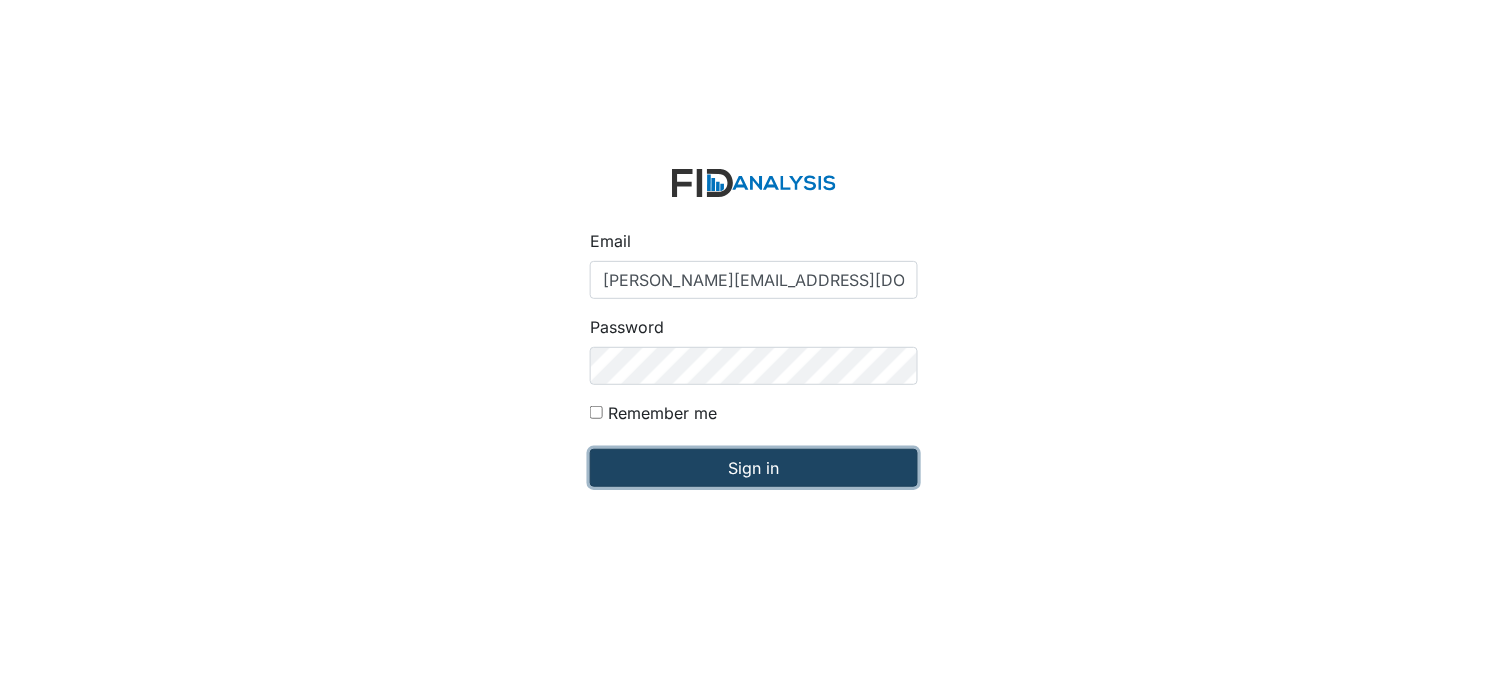 click on "Sign in" at bounding box center [754, 468] 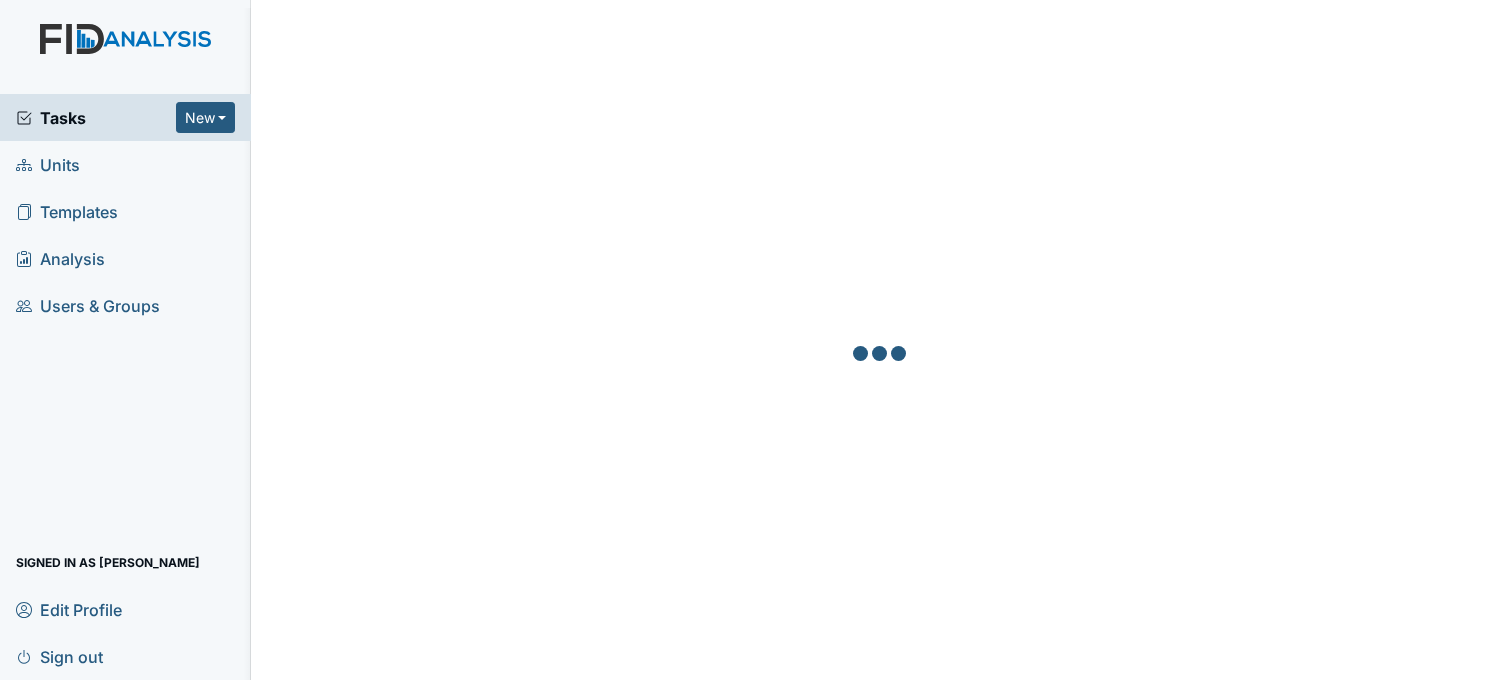 scroll, scrollTop: 0, scrollLeft: 0, axis: both 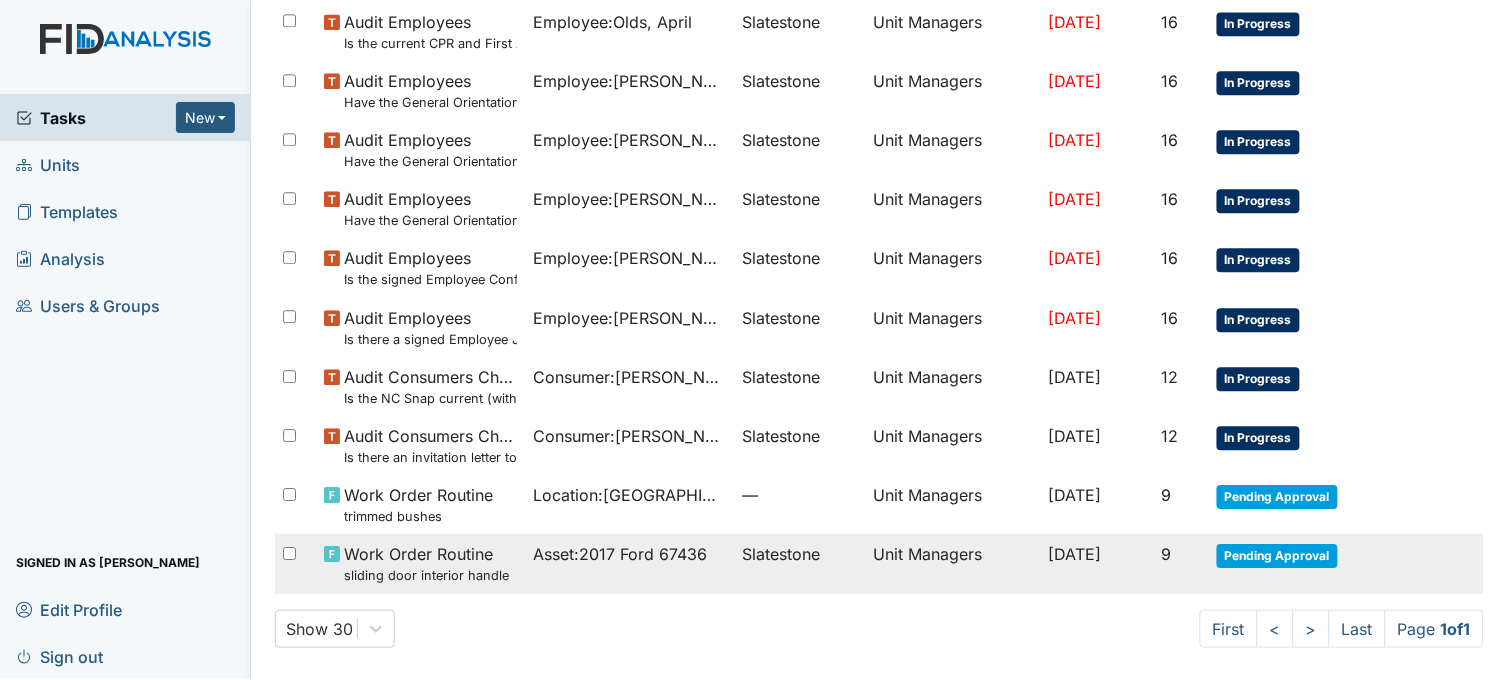 click on "Work Order Routine sliding door interior handle" at bounding box center (426, 563) 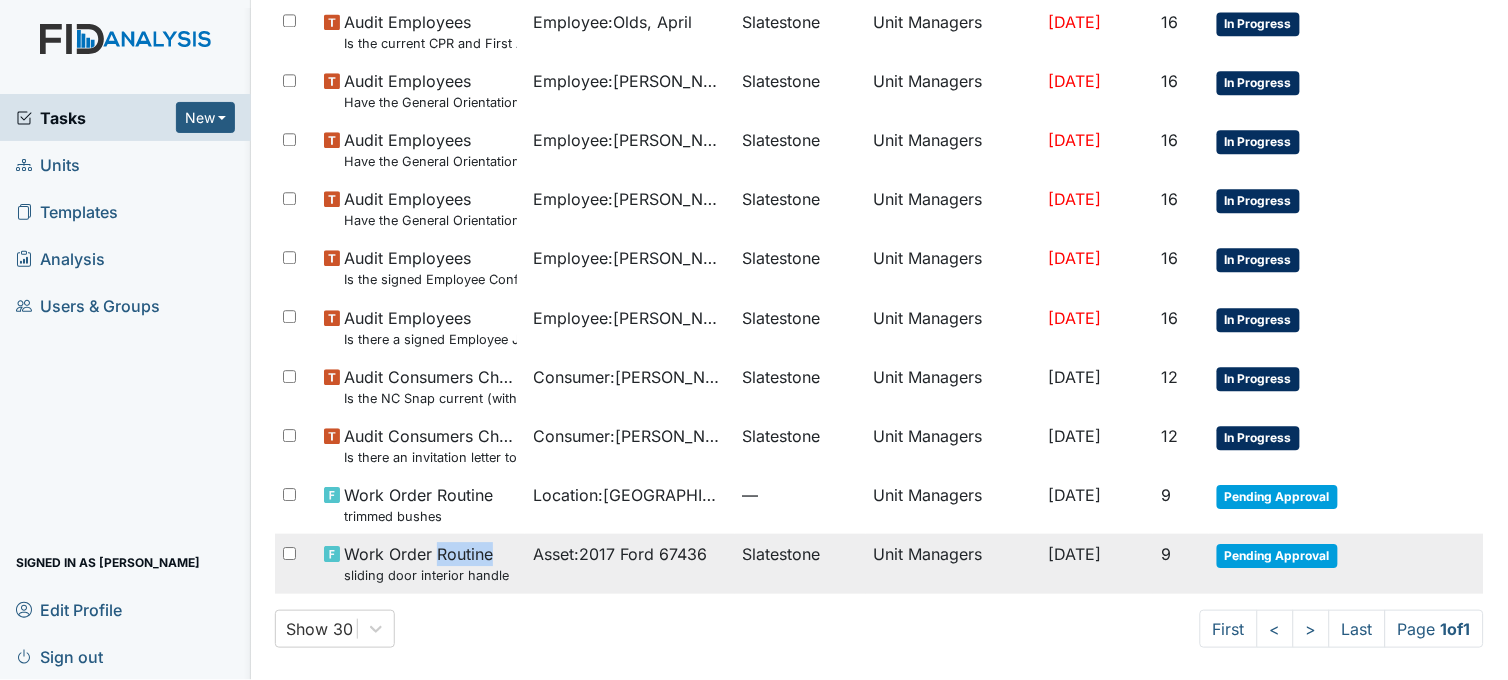 click on "Work Order Routine sliding door interior handle" at bounding box center (426, 563) 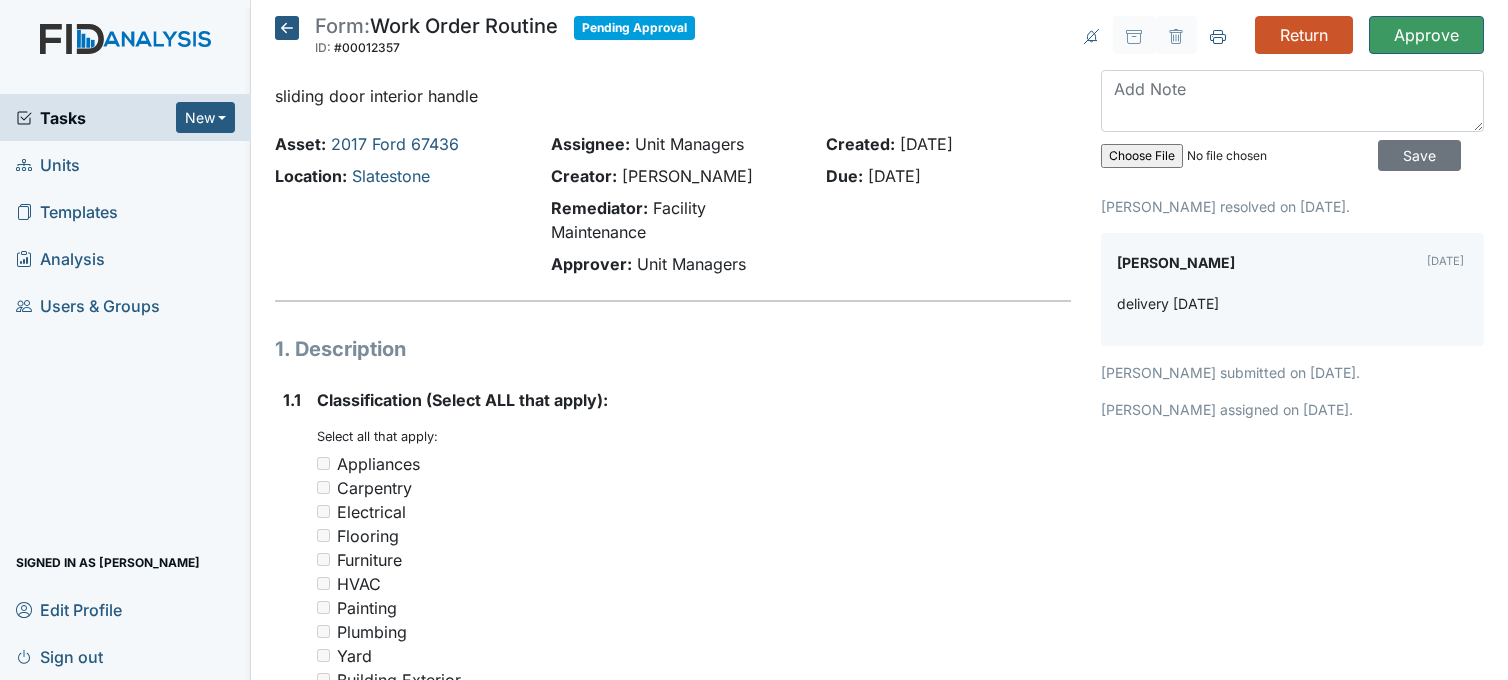 scroll, scrollTop: 0, scrollLeft: 0, axis: both 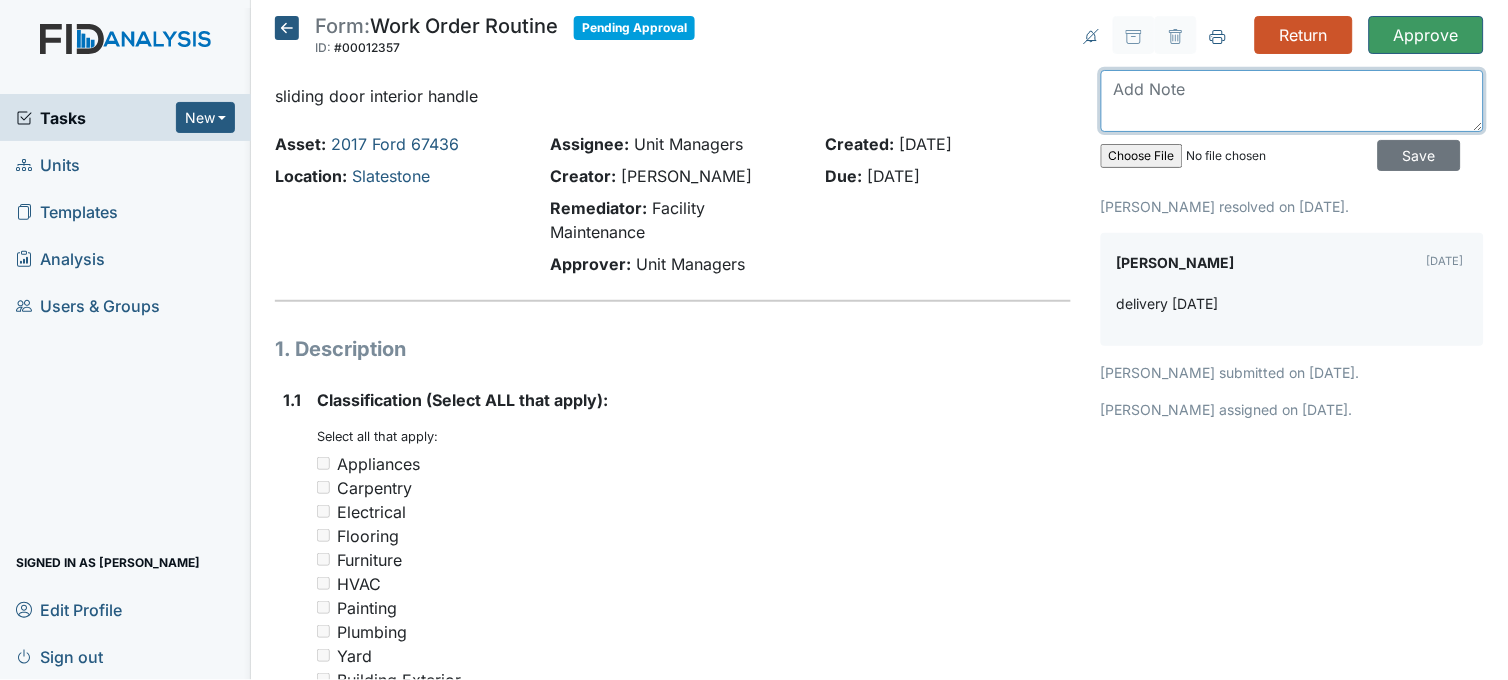 click at bounding box center [1292, 101] 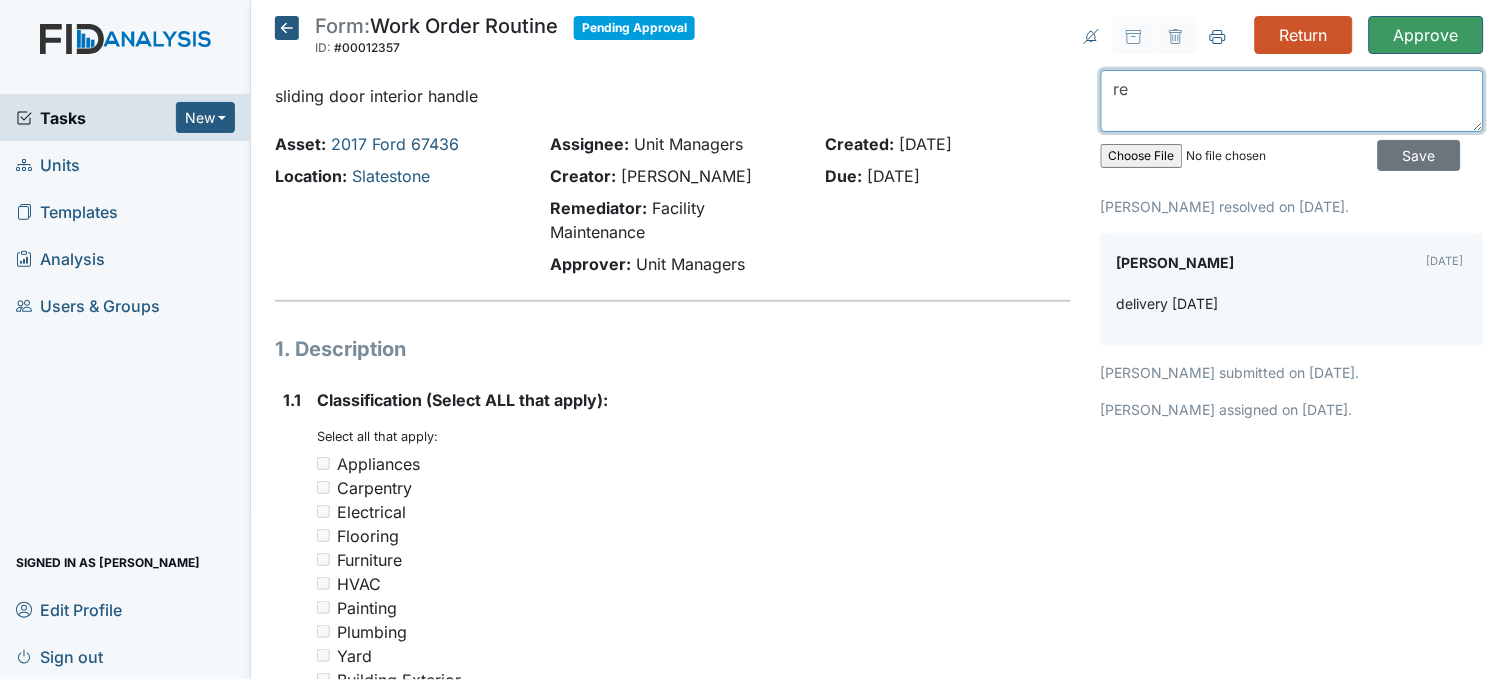 type on "r" 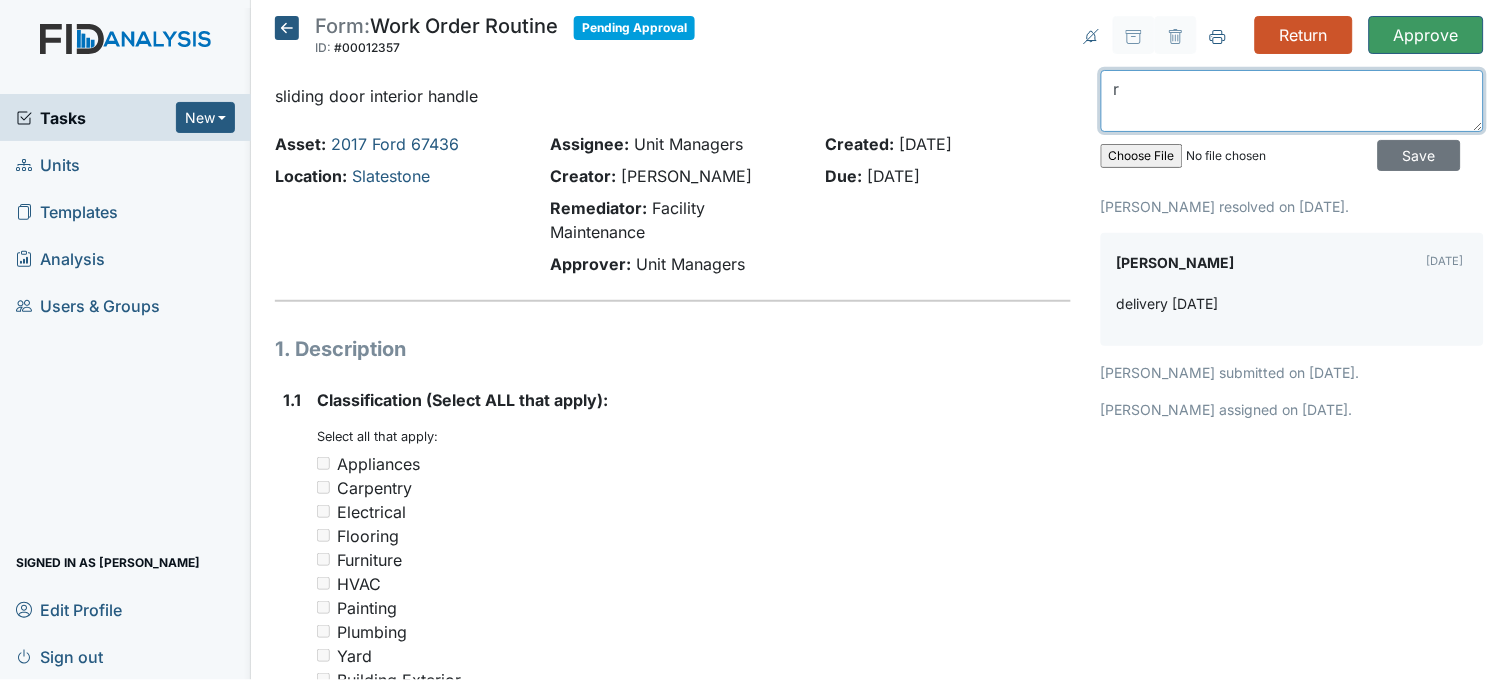 type 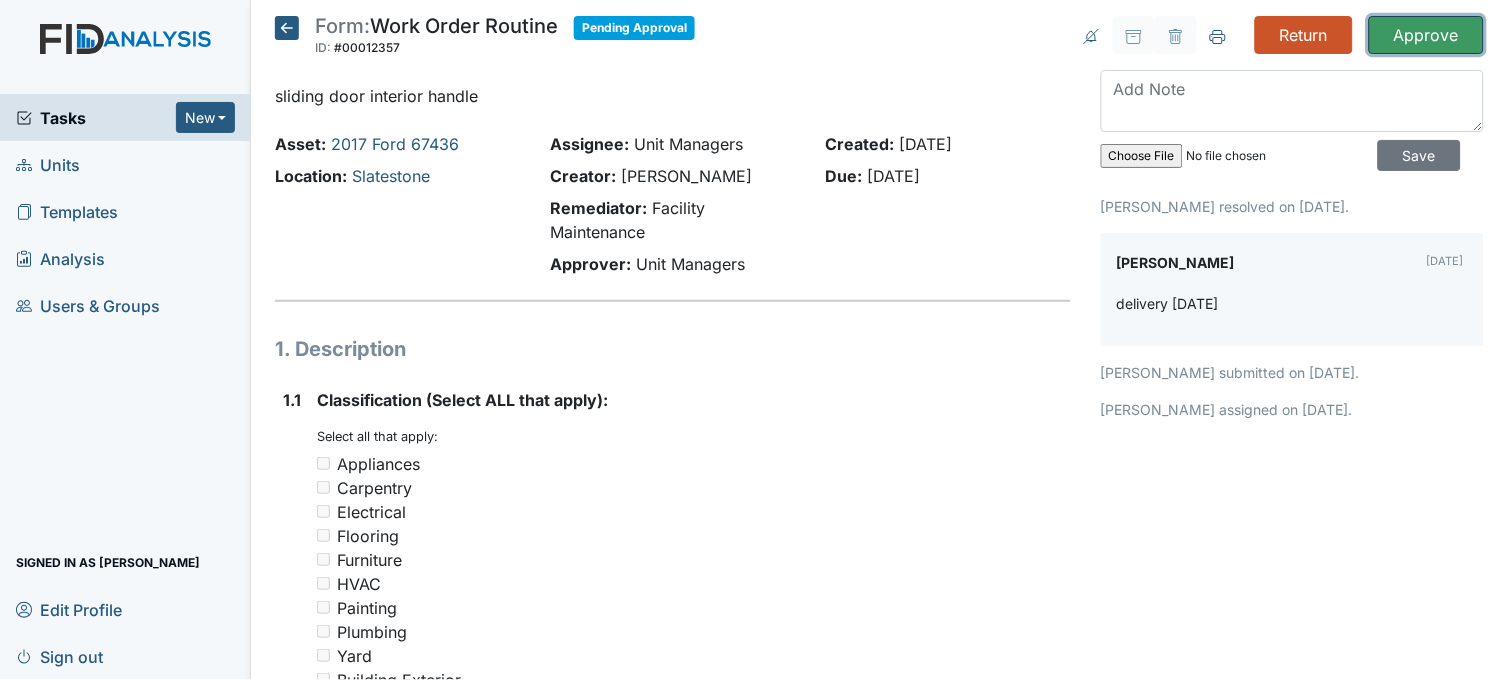 click on "Approve" at bounding box center (1426, 35) 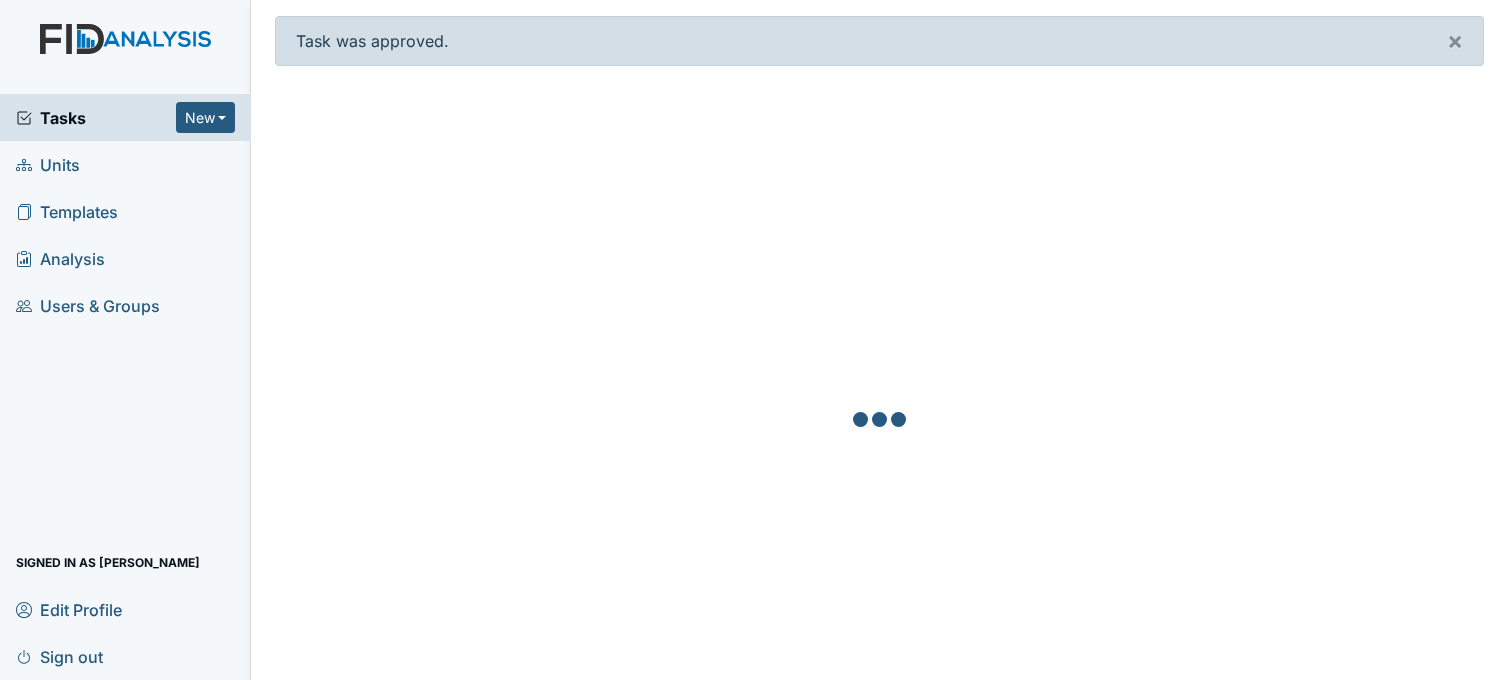 scroll, scrollTop: 0, scrollLeft: 0, axis: both 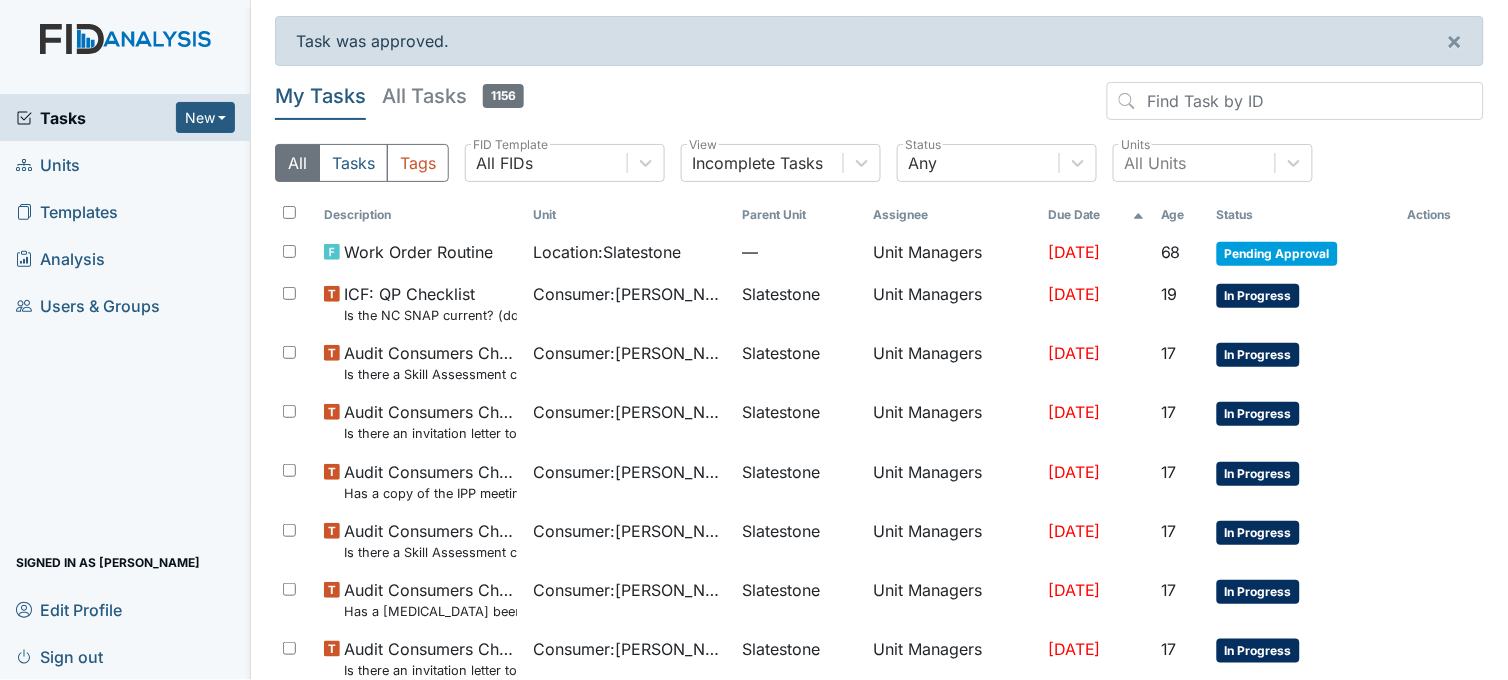 click on "Units" at bounding box center (125, 164) 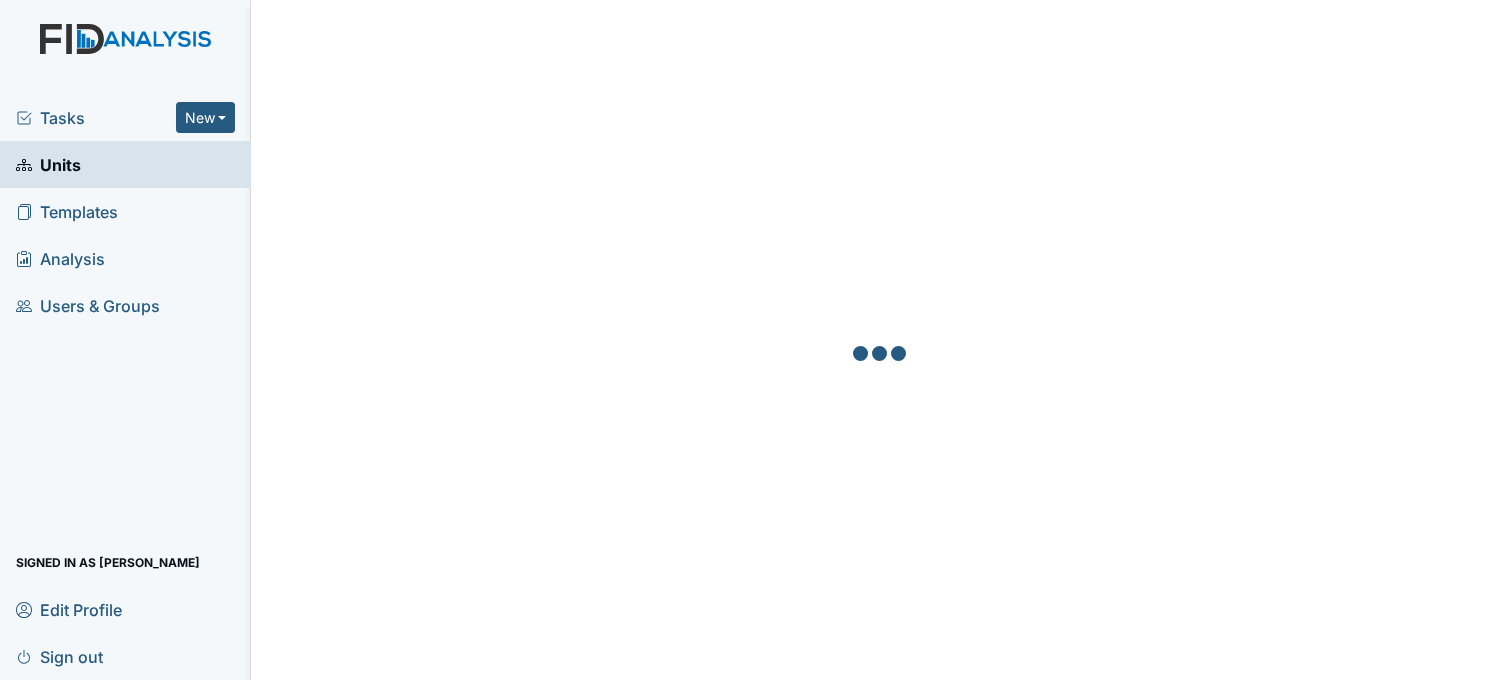 scroll, scrollTop: 0, scrollLeft: 0, axis: both 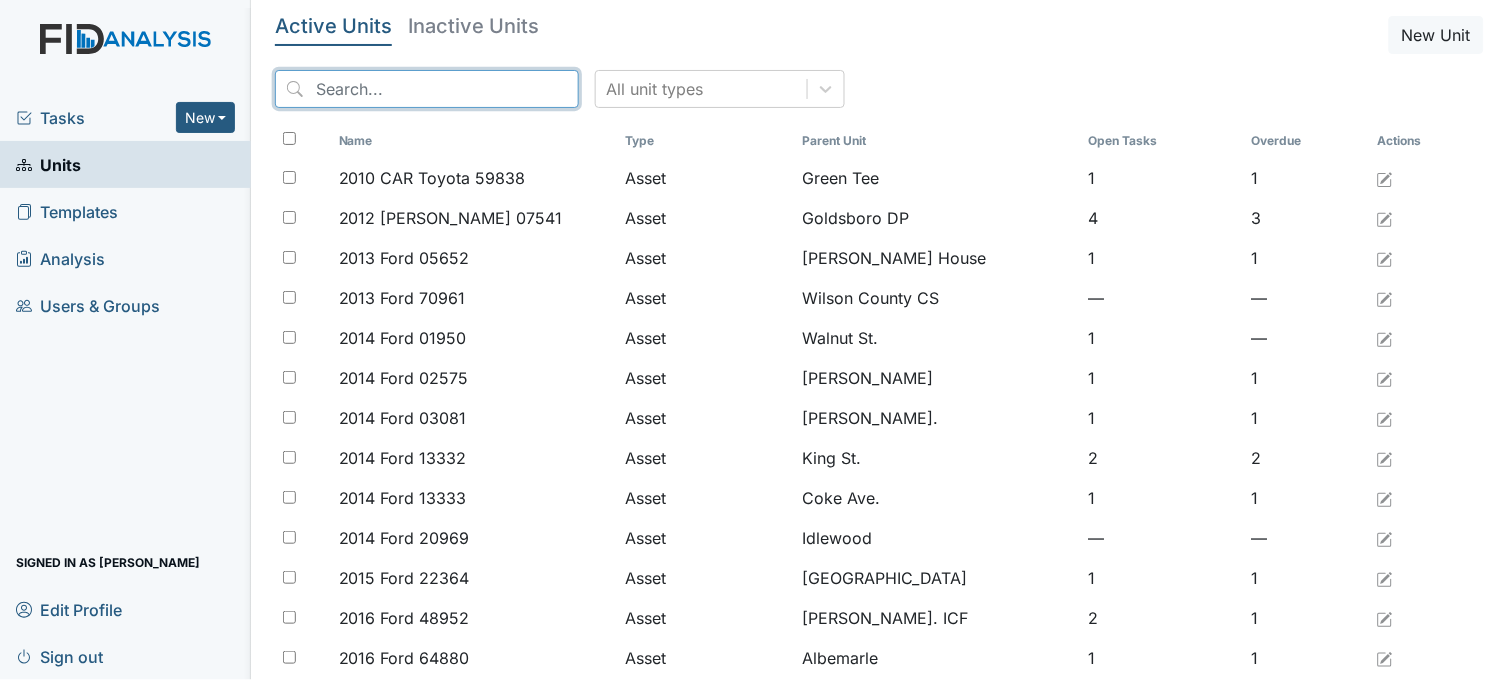 click at bounding box center [427, 89] 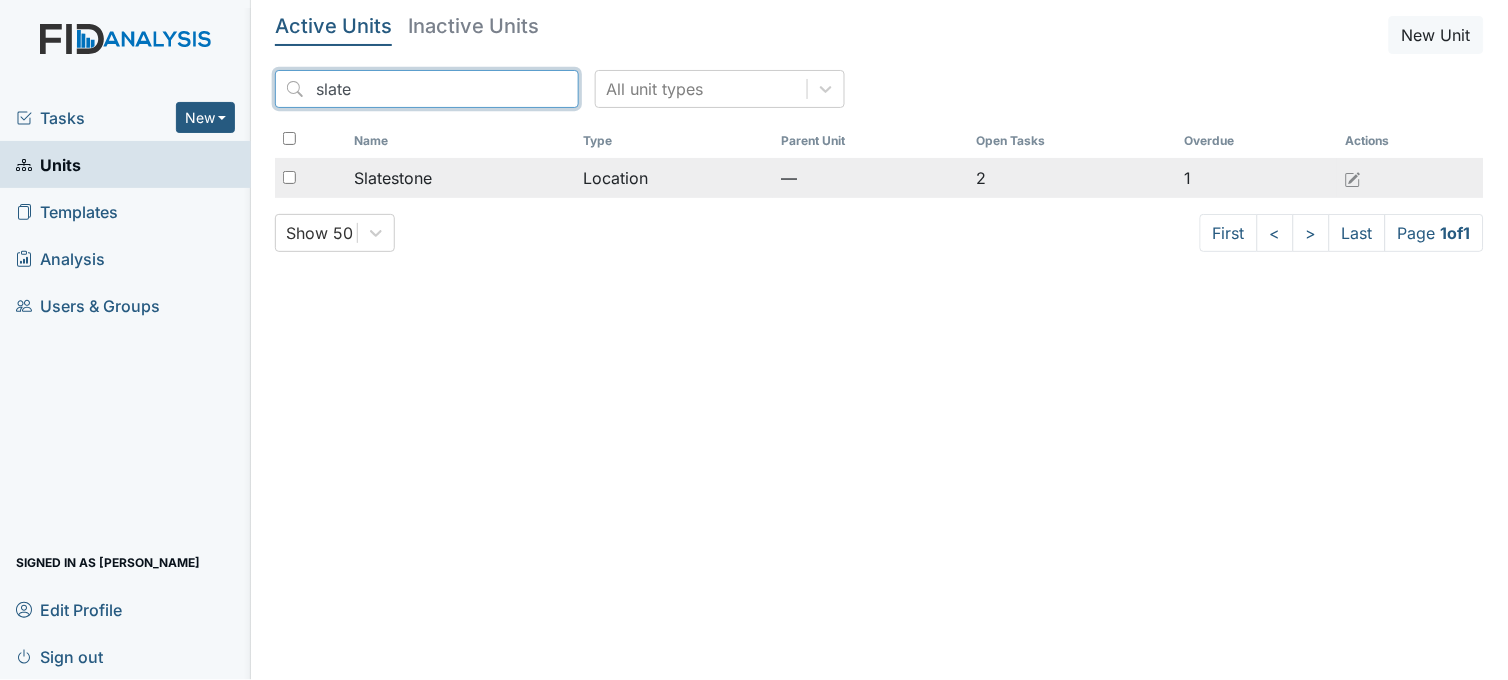 type on "slate" 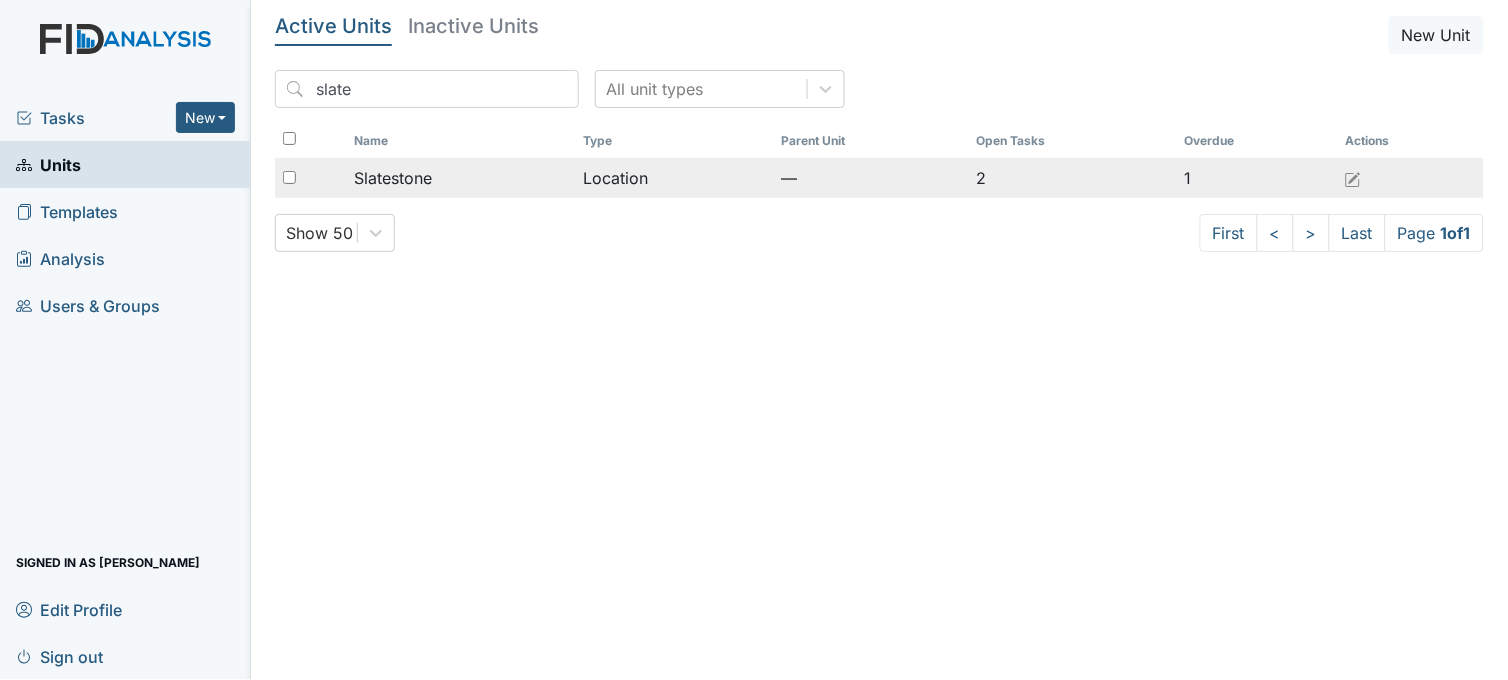 click on "Slatestone" at bounding box center [461, 178] 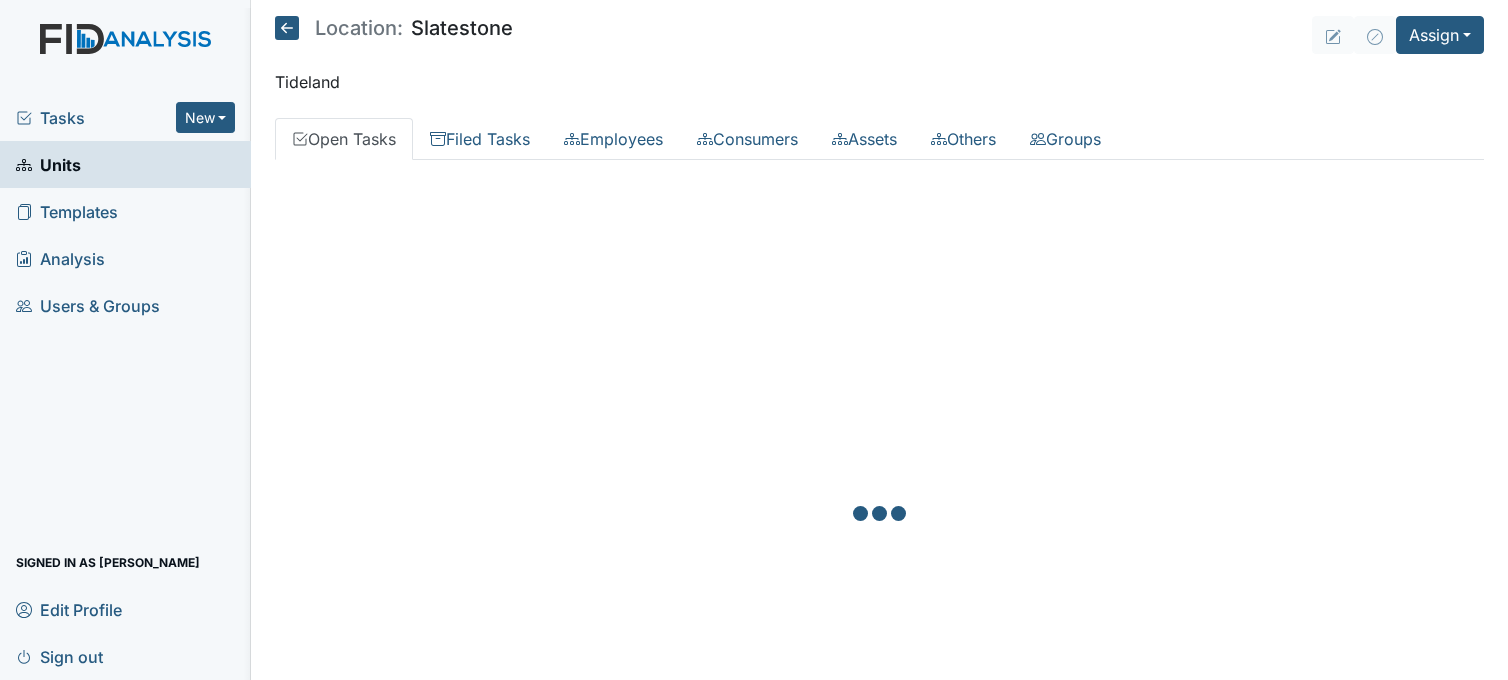 scroll, scrollTop: 0, scrollLeft: 0, axis: both 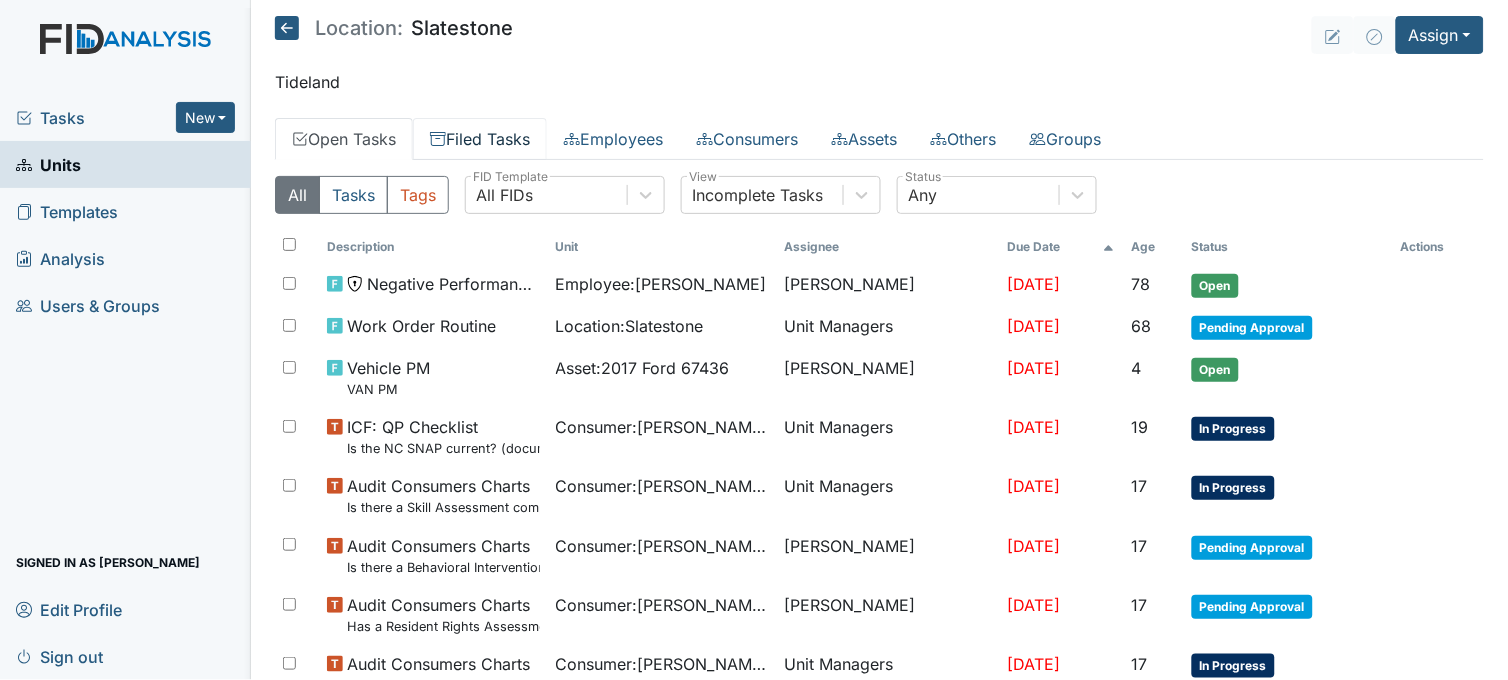 click on "Filed Tasks" at bounding box center [480, 139] 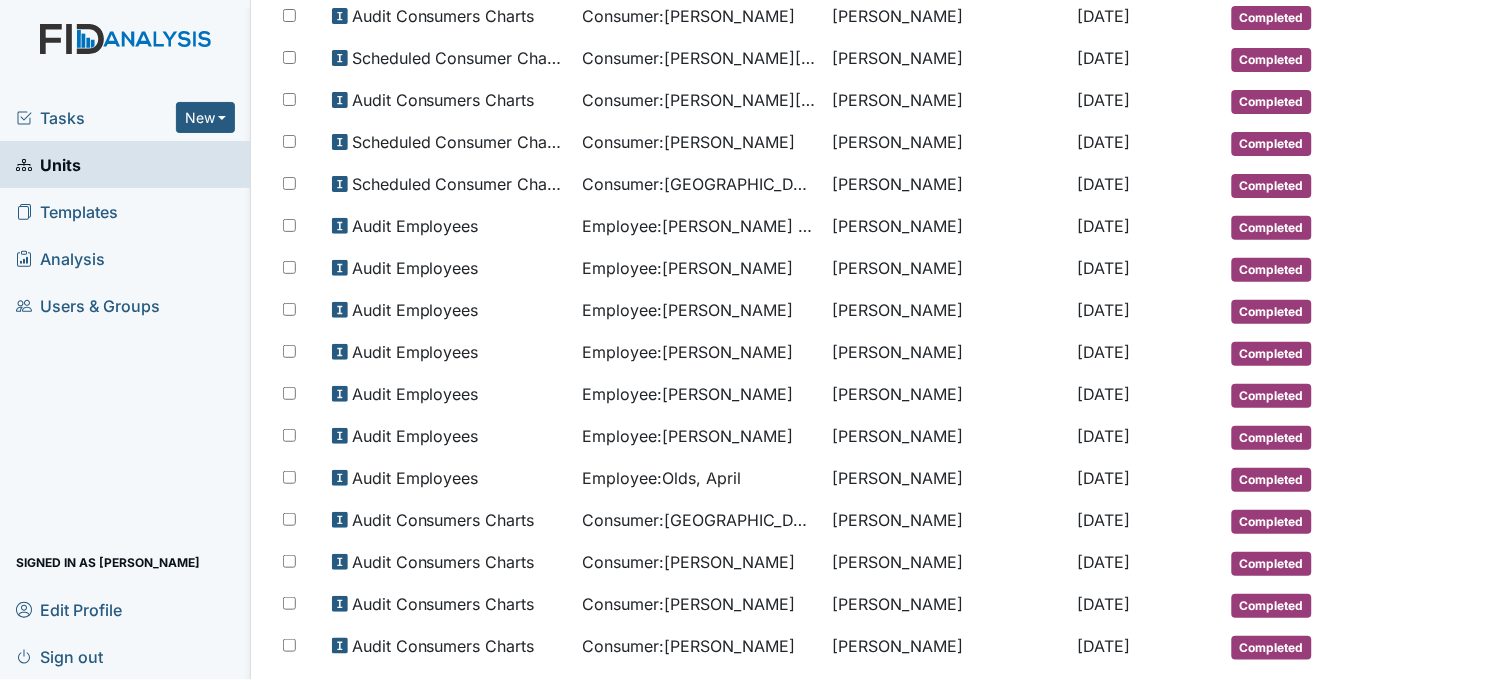 scroll, scrollTop: 1087, scrollLeft: 0, axis: vertical 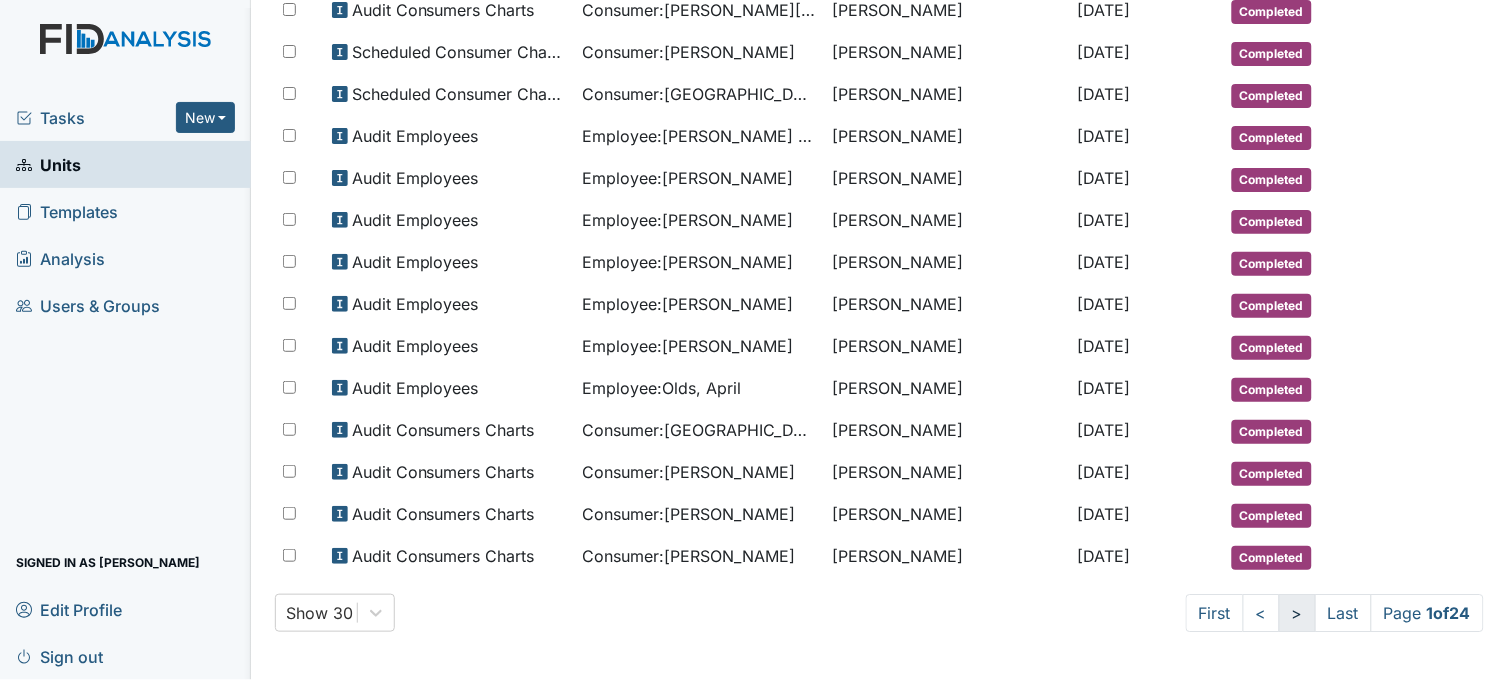 click on ">" at bounding box center [1297, 613] 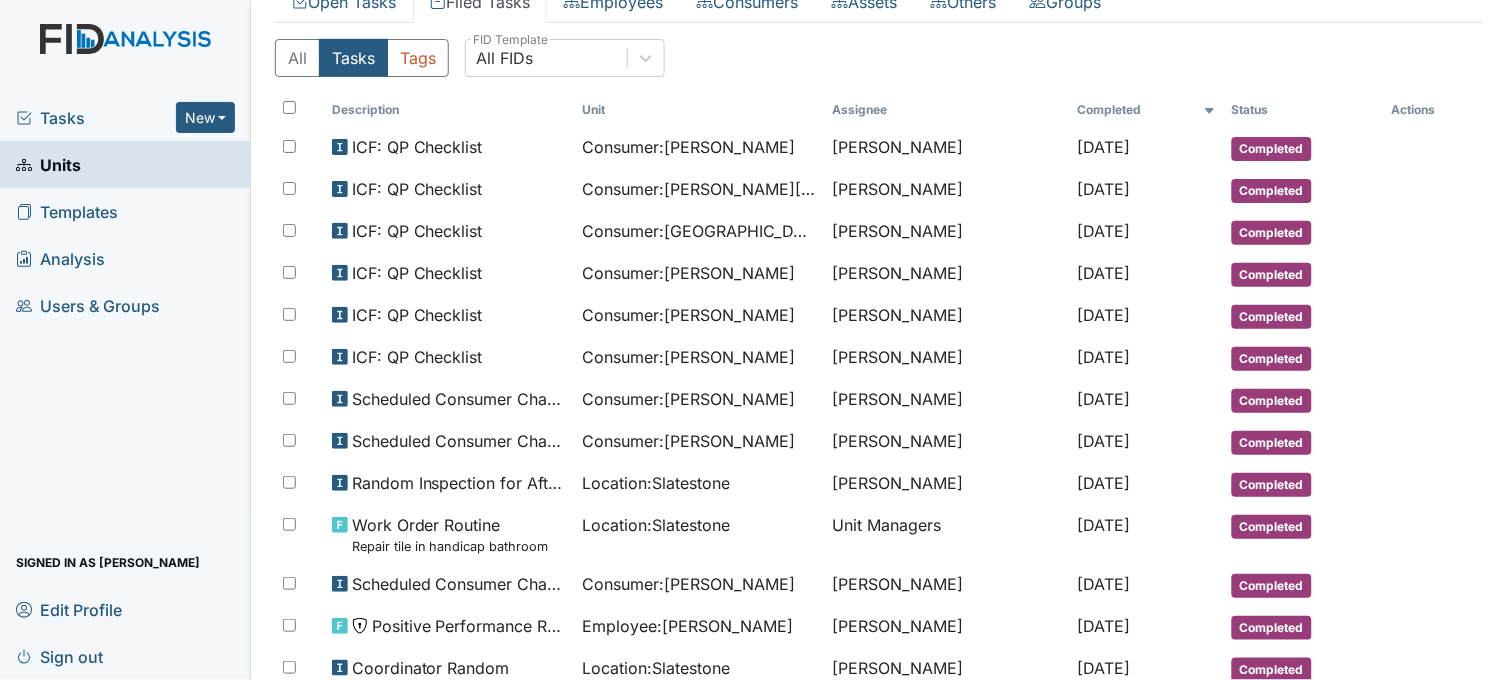scroll, scrollTop: 133, scrollLeft: 0, axis: vertical 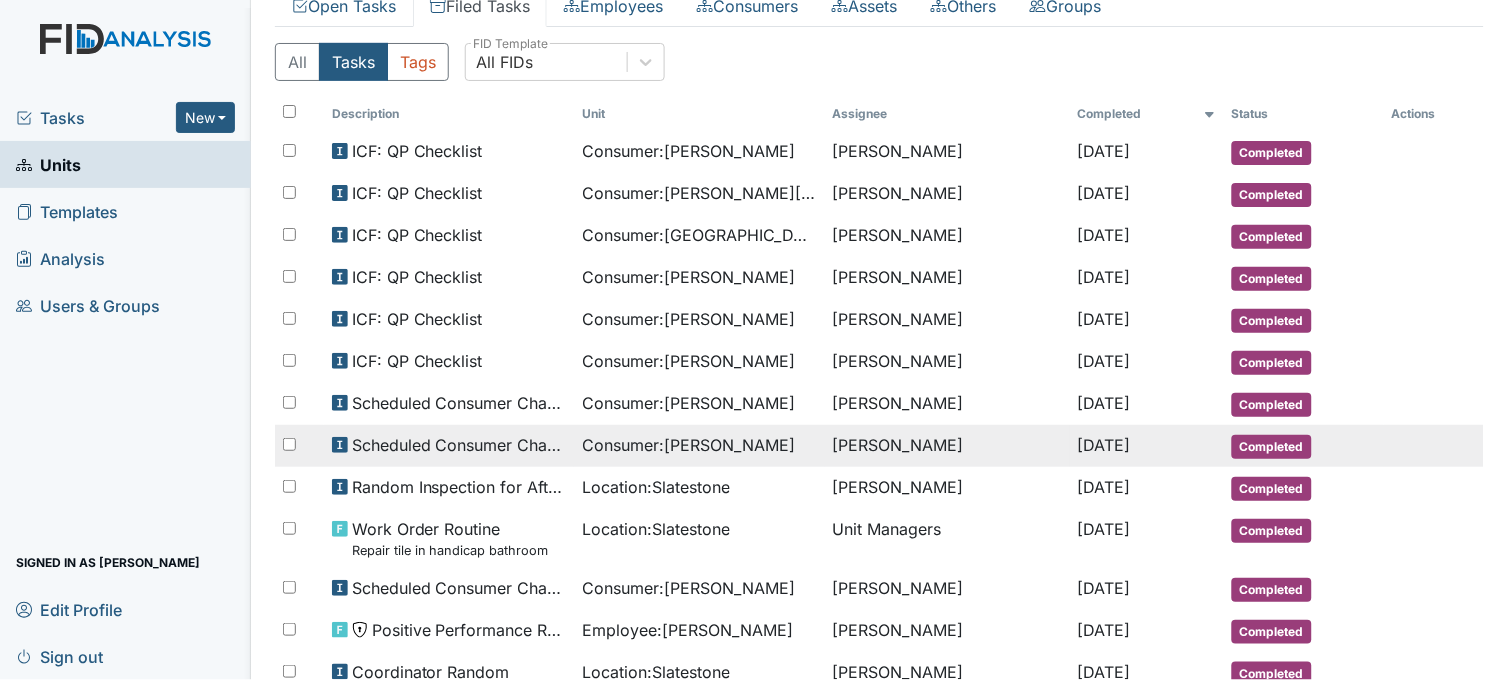 click 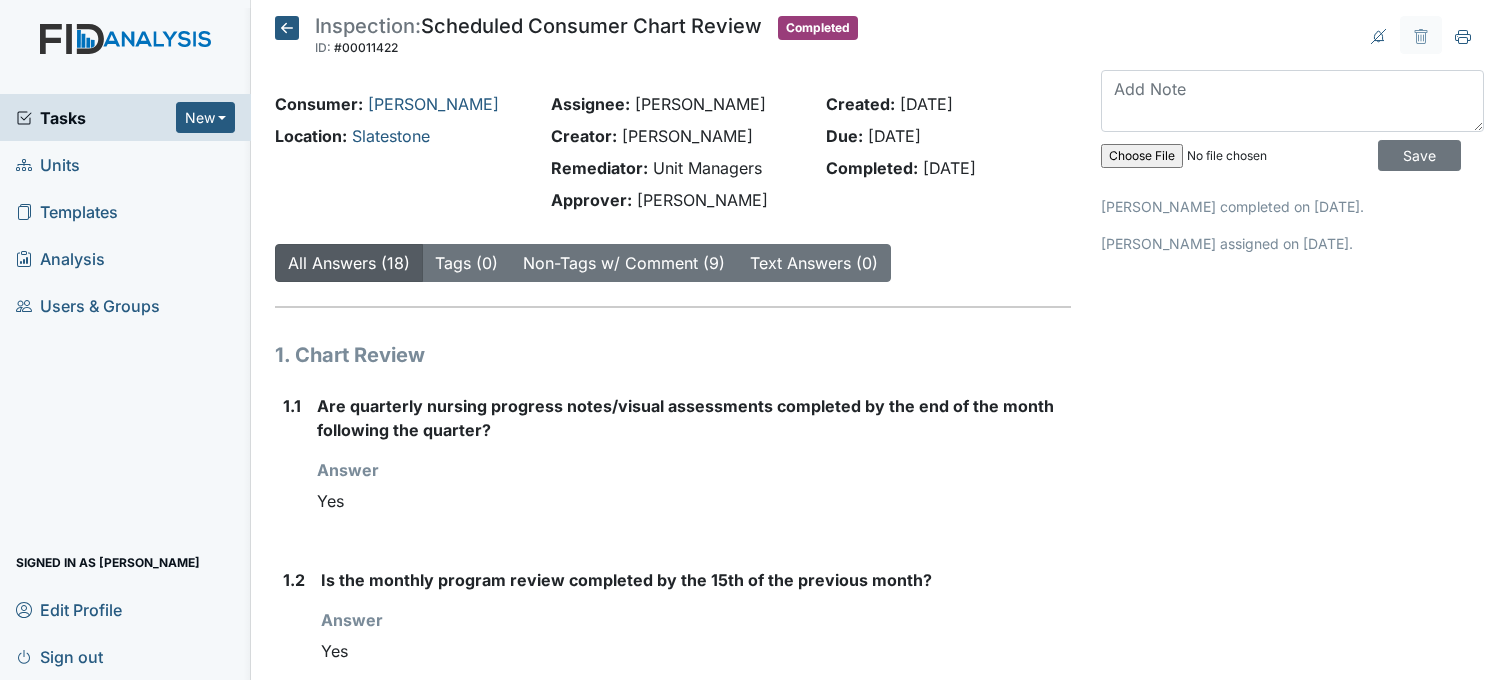 scroll, scrollTop: 0, scrollLeft: 0, axis: both 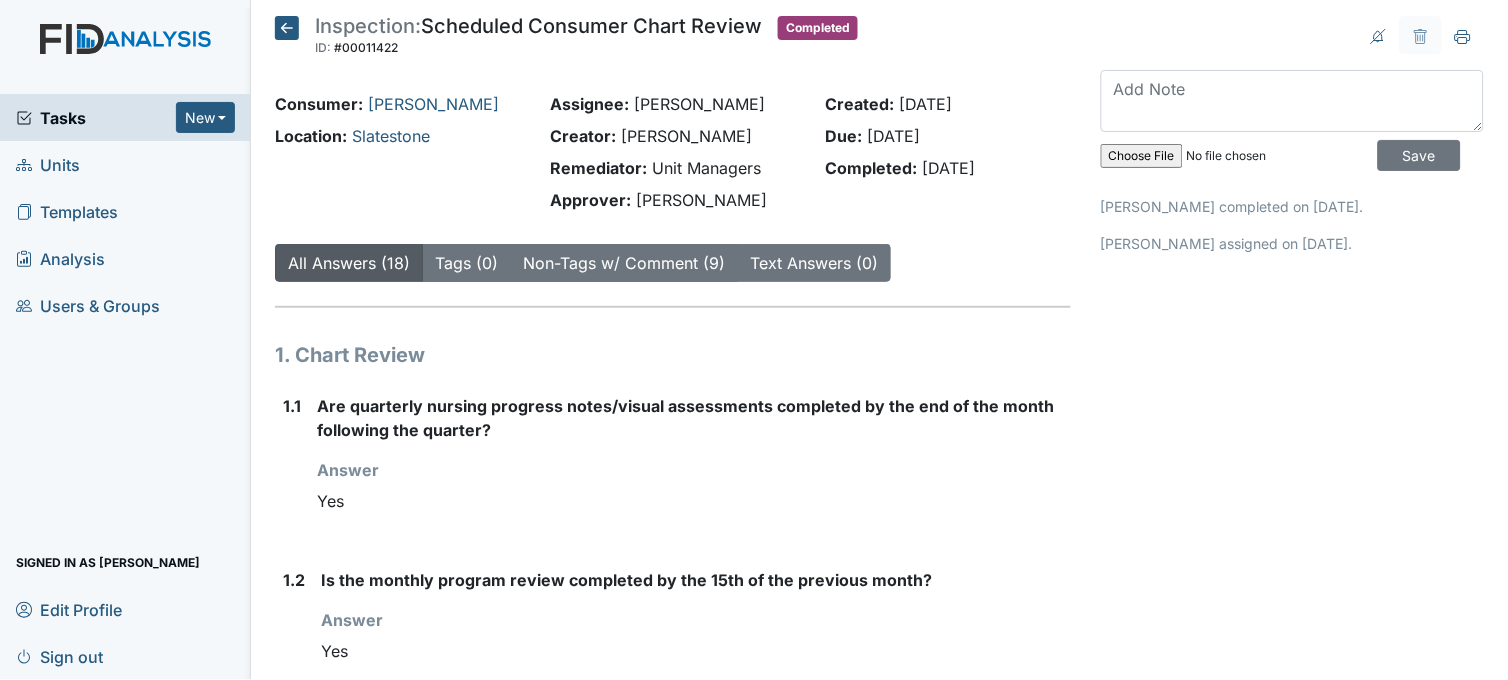 click 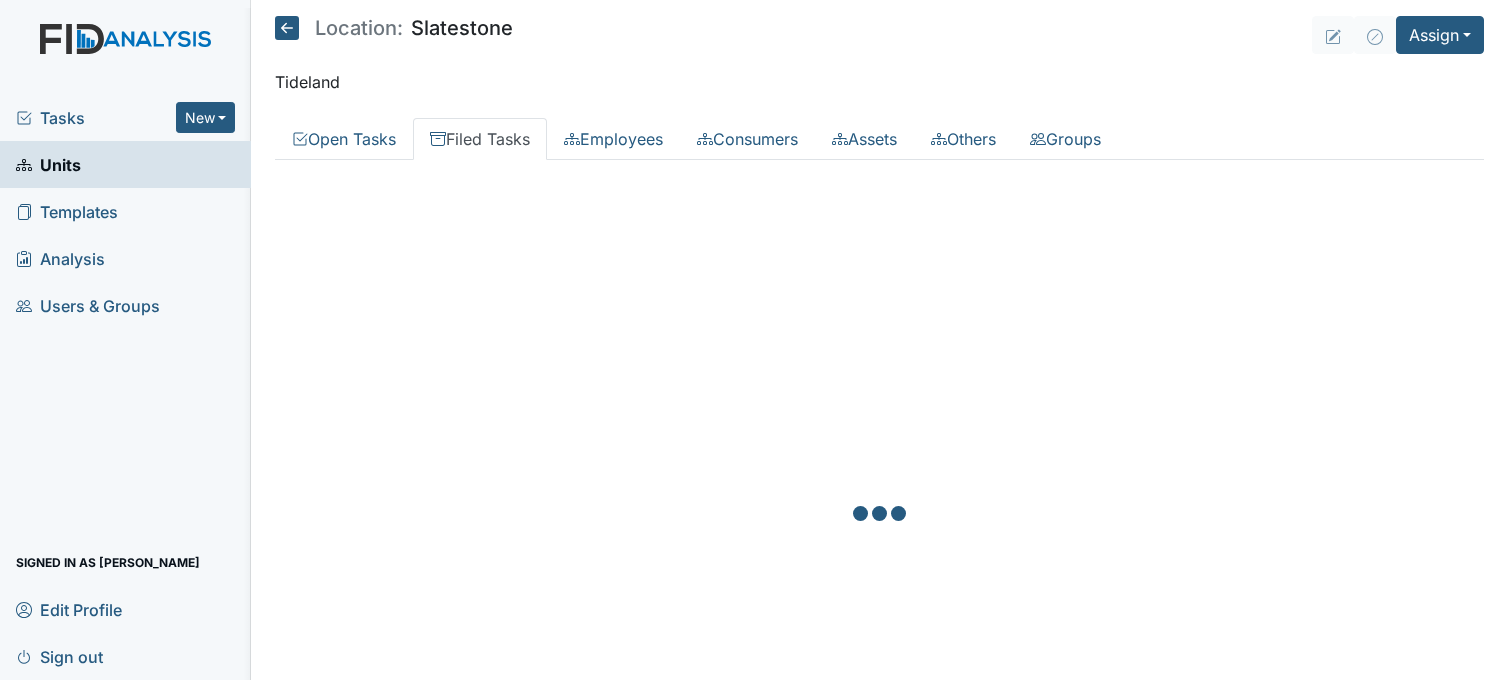 scroll, scrollTop: 0, scrollLeft: 0, axis: both 